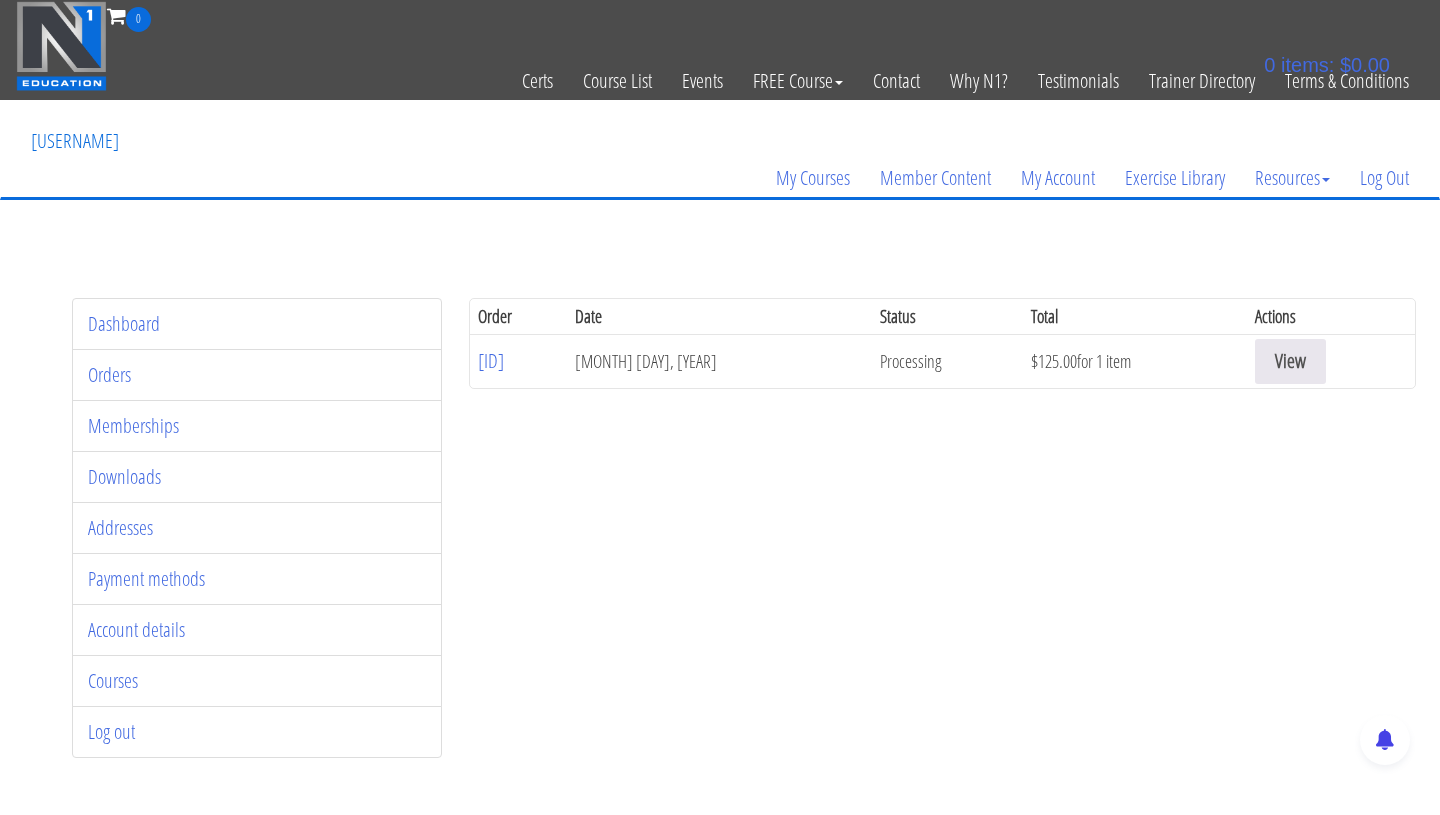 scroll, scrollTop: 0, scrollLeft: 0, axis: both 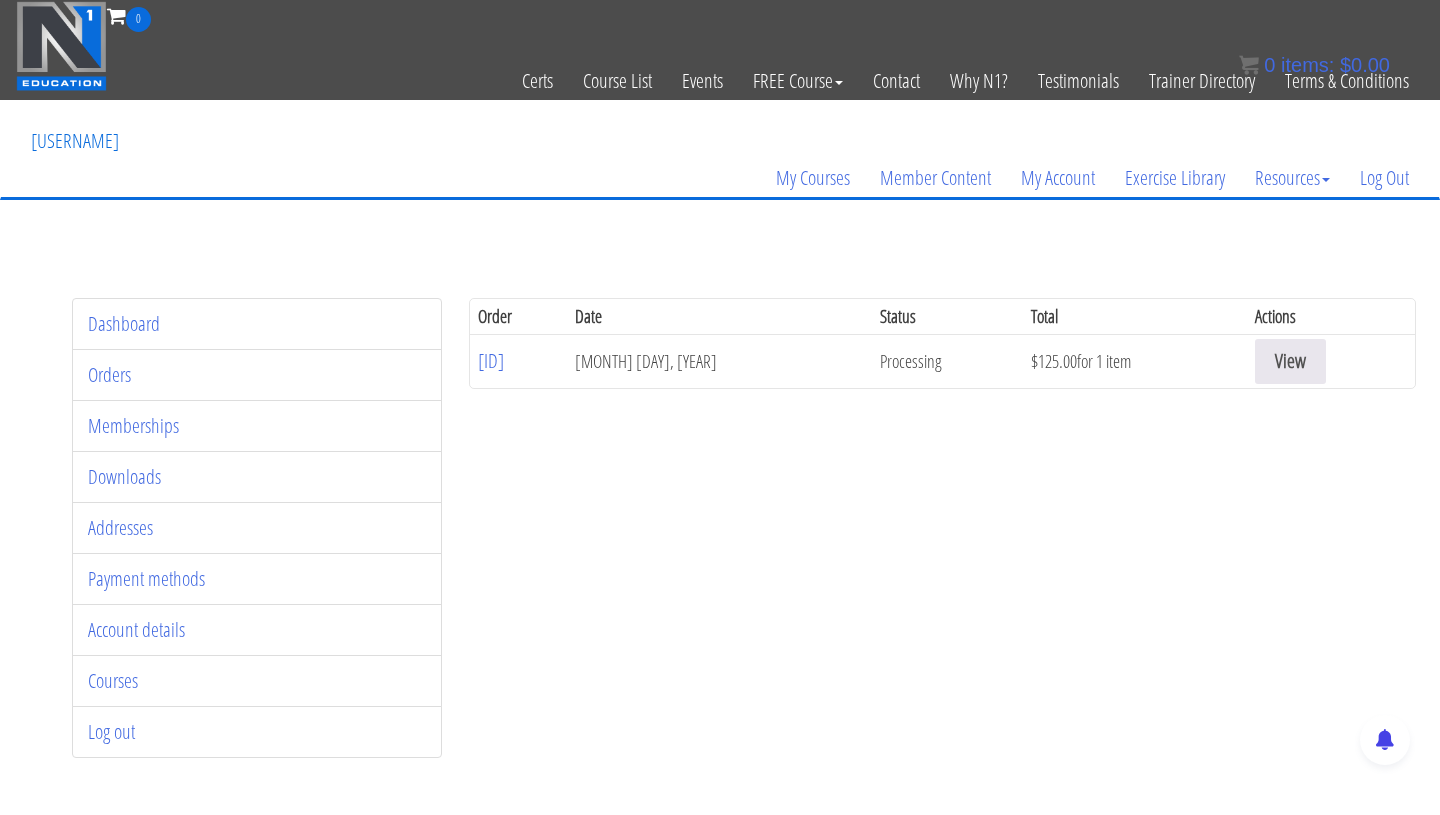 click on "Welcome back, andrew-pineda!" at bounding box center [75, 141] 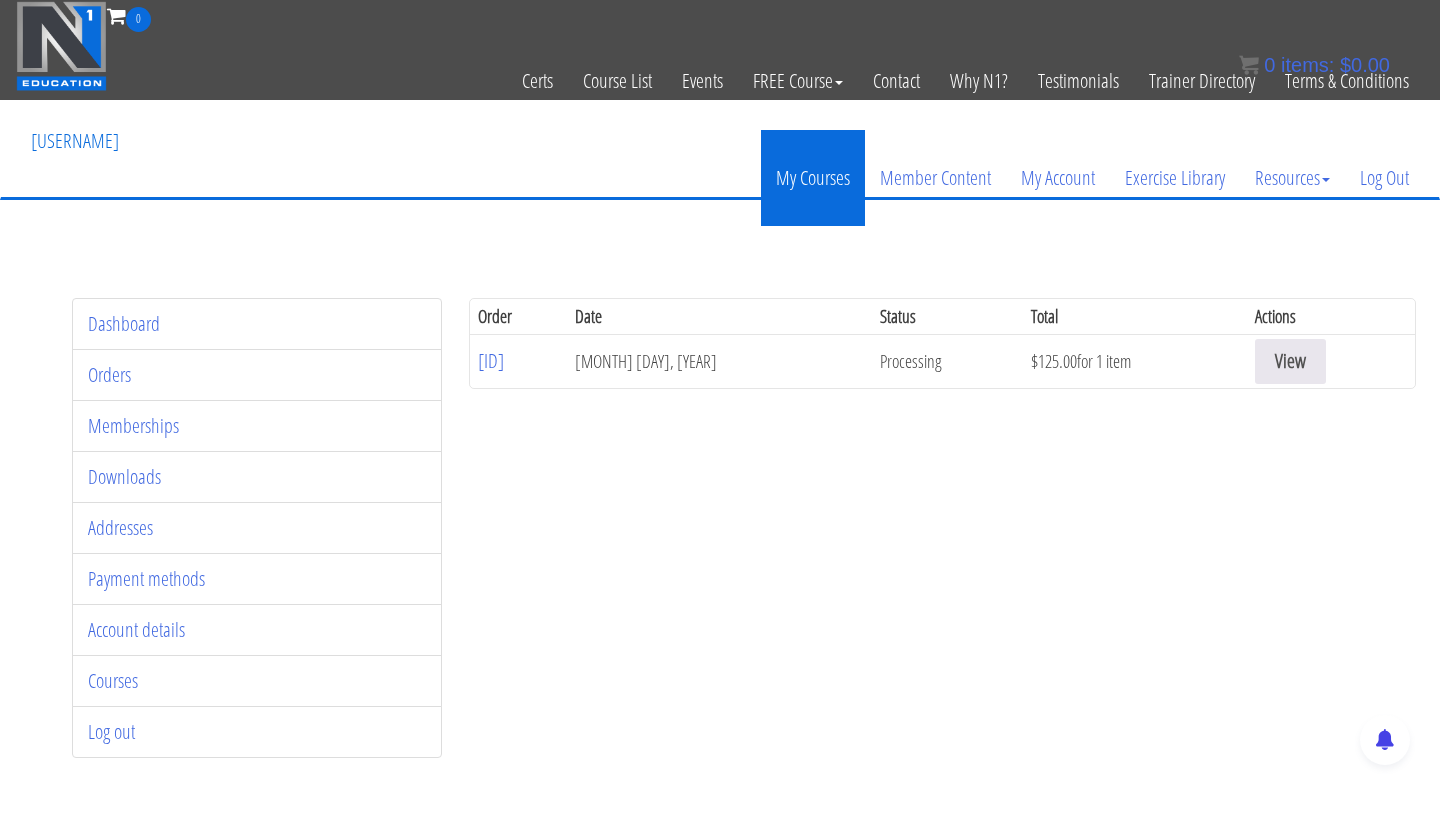 click on "My Courses" at bounding box center (813, 178) 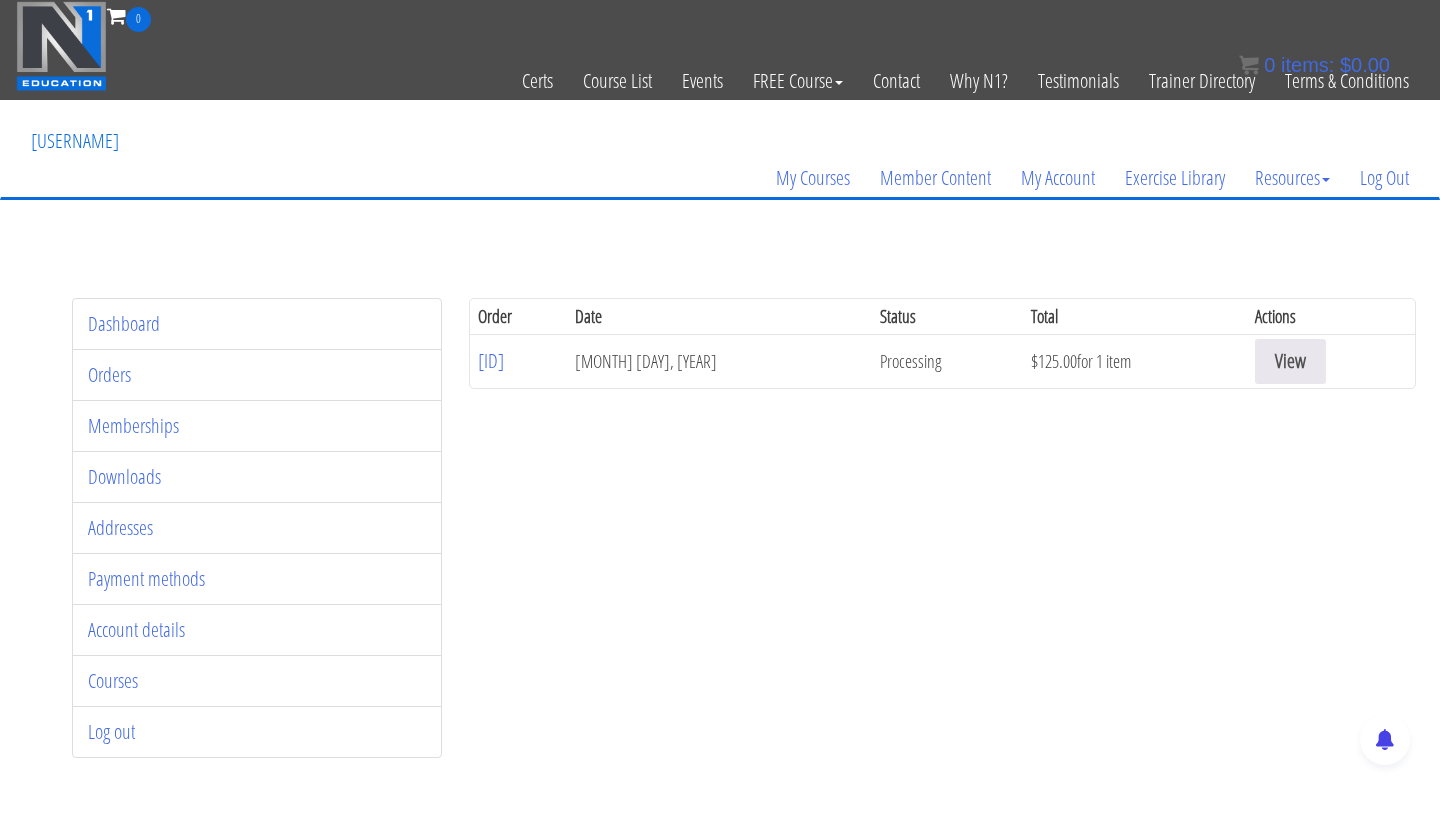 click on "#50793" at bounding box center (518, 361) 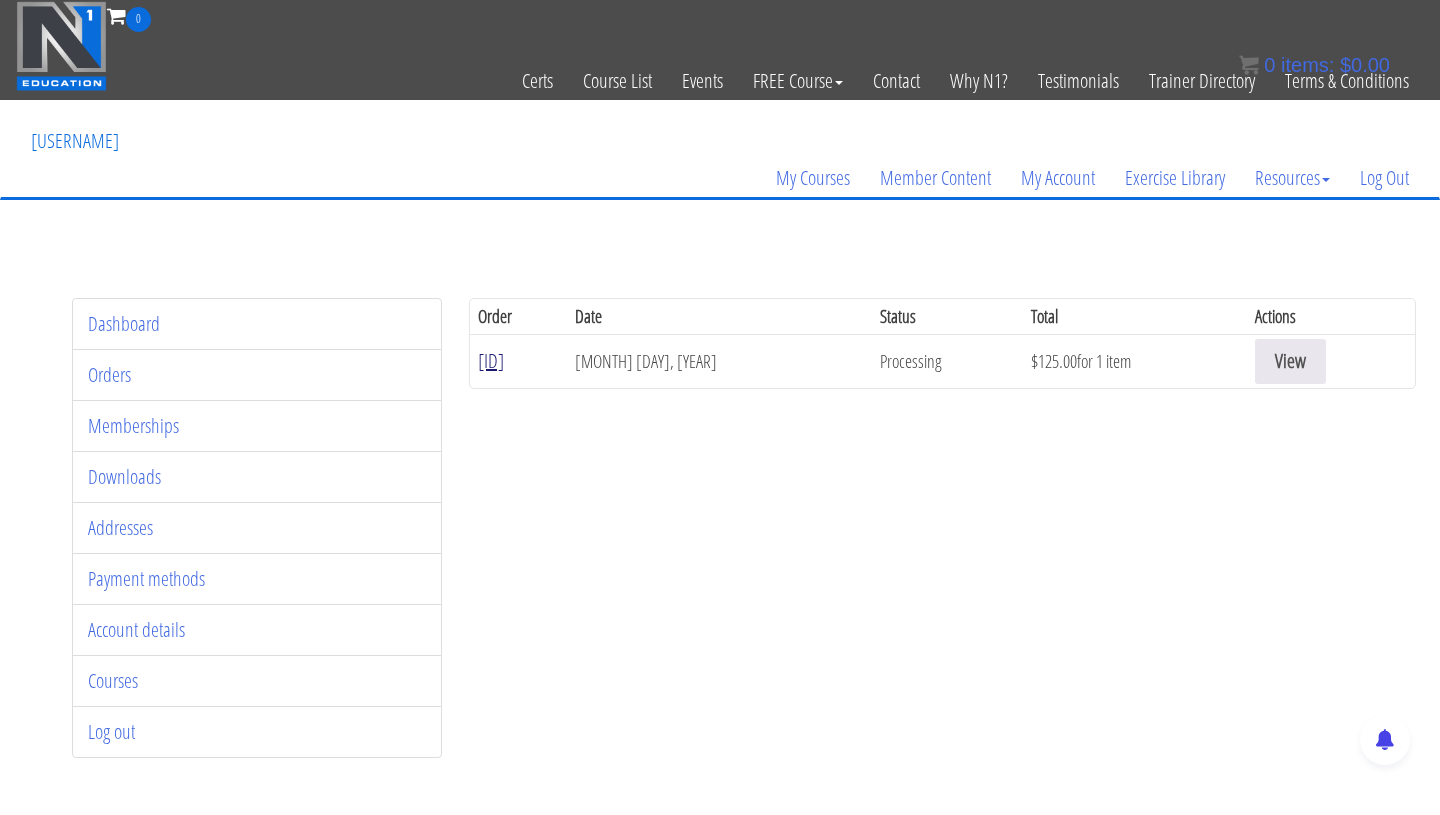 click on "#50793" at bounding box center (491, 360) 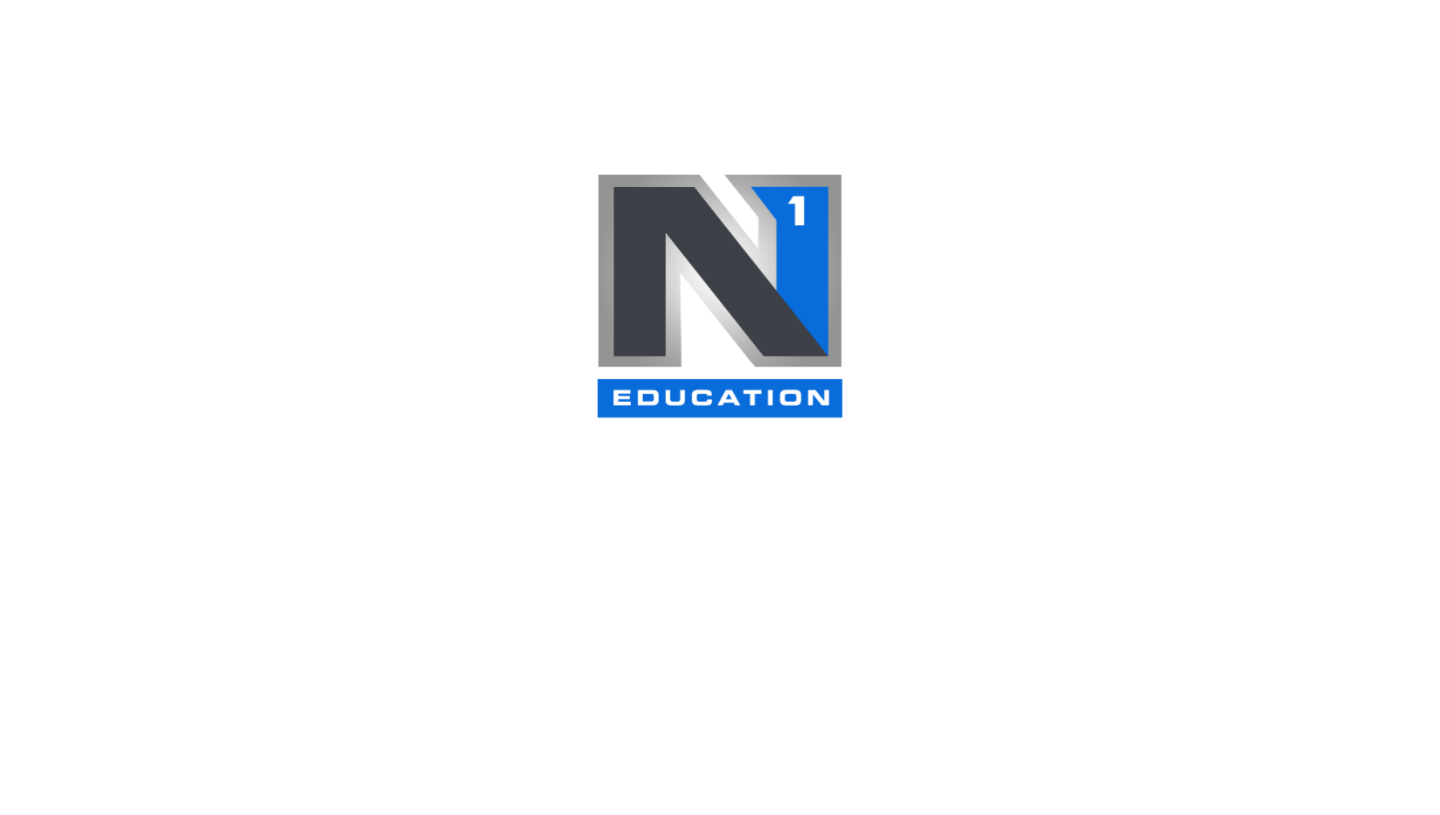 scroll, scrollTop: 0, scrollLeft: 0, axis: both 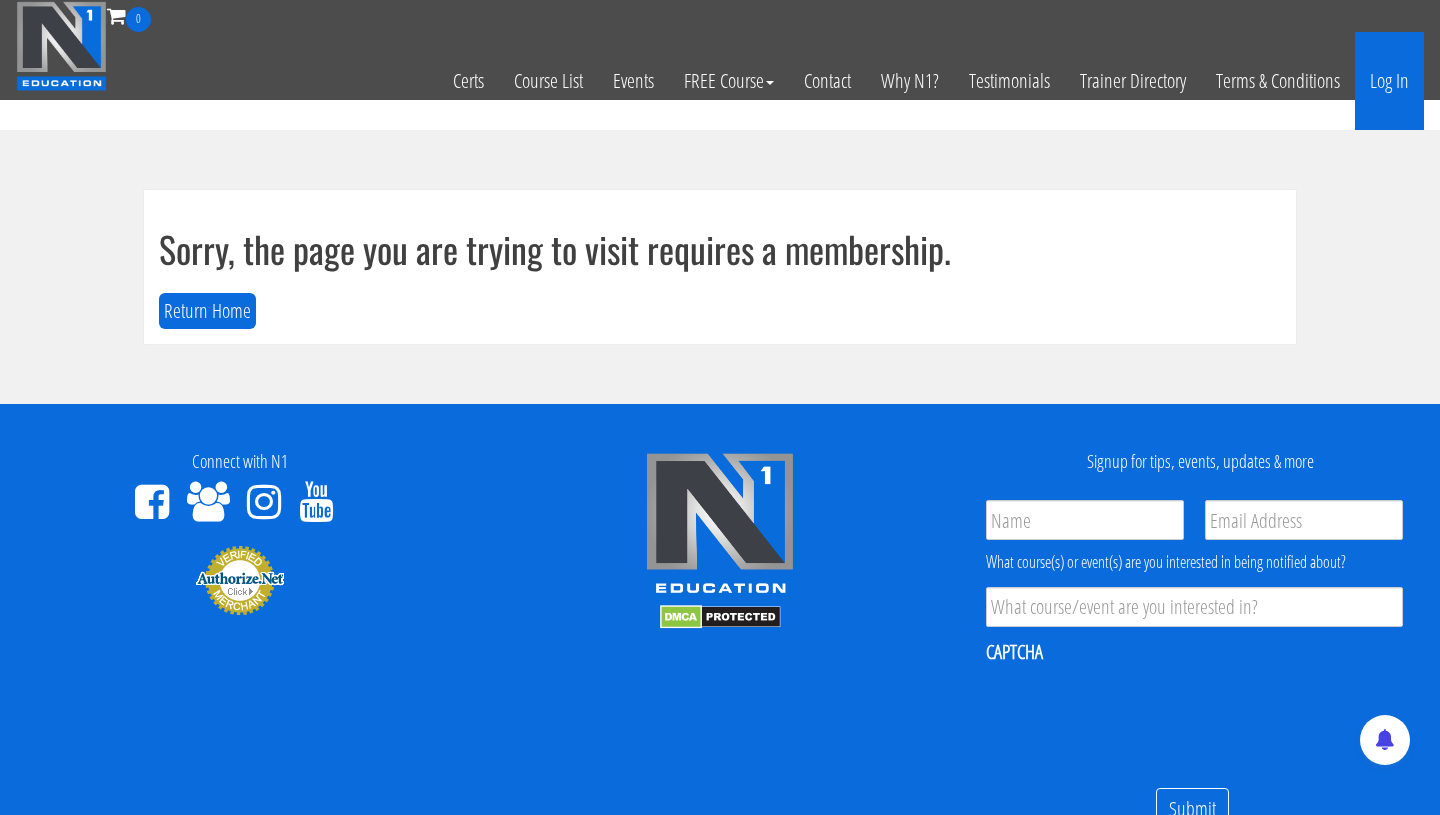 click on "Log In" at bounding box center (1389, 81) 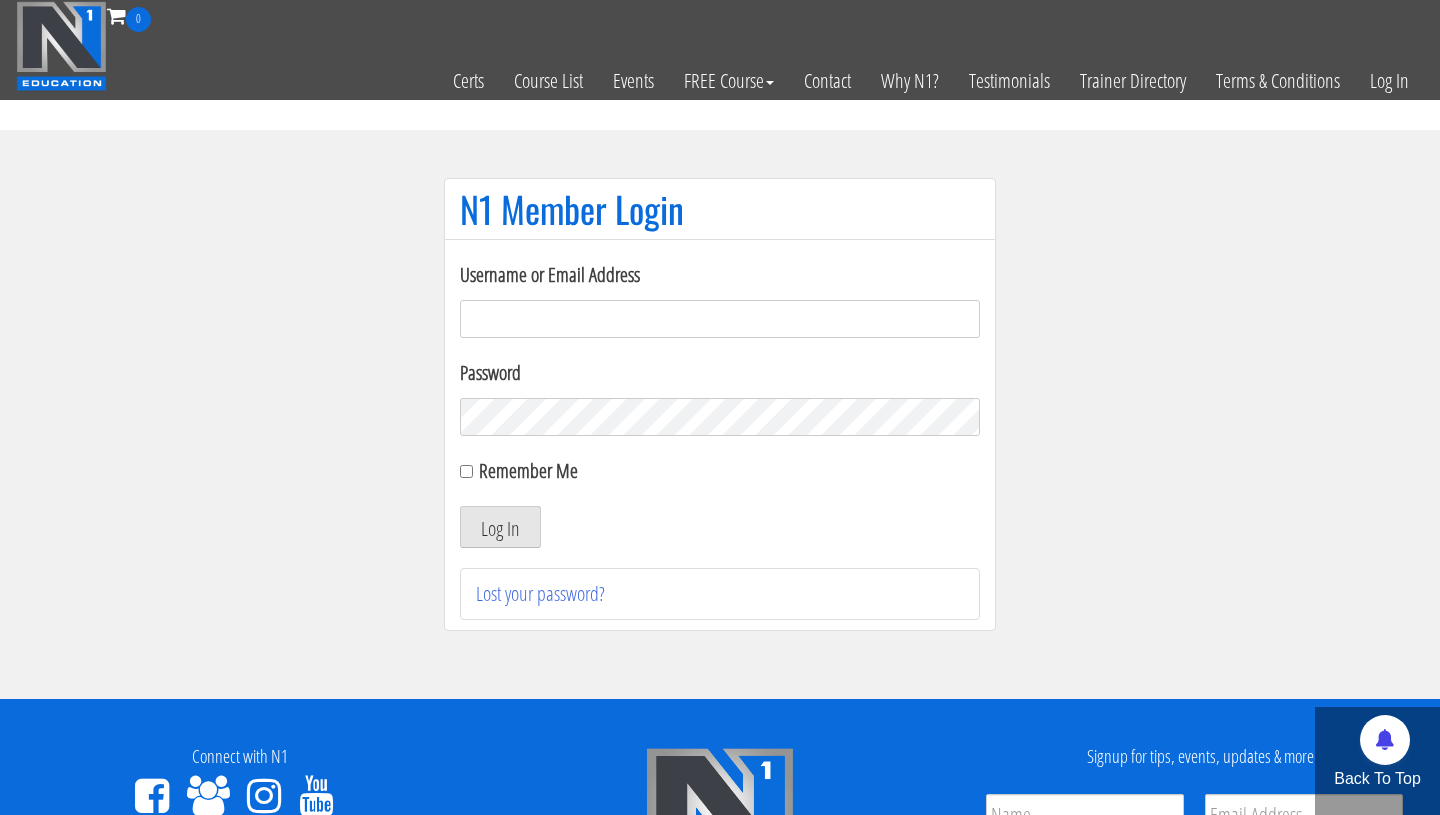 scroll, scrollTop: 0, scrollLeft: 0, axis: both 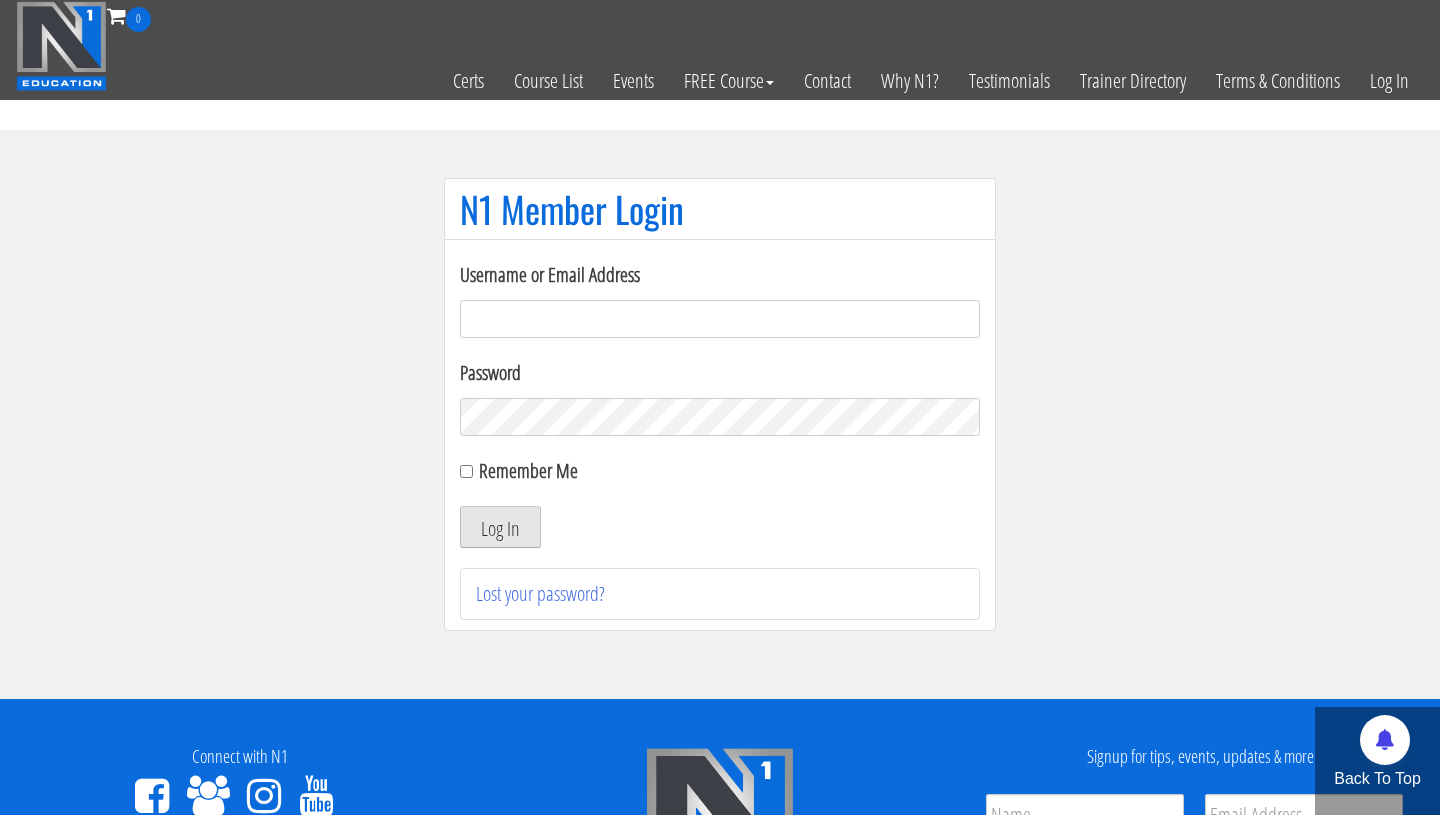 type on "pinedaa24@gmail.com" 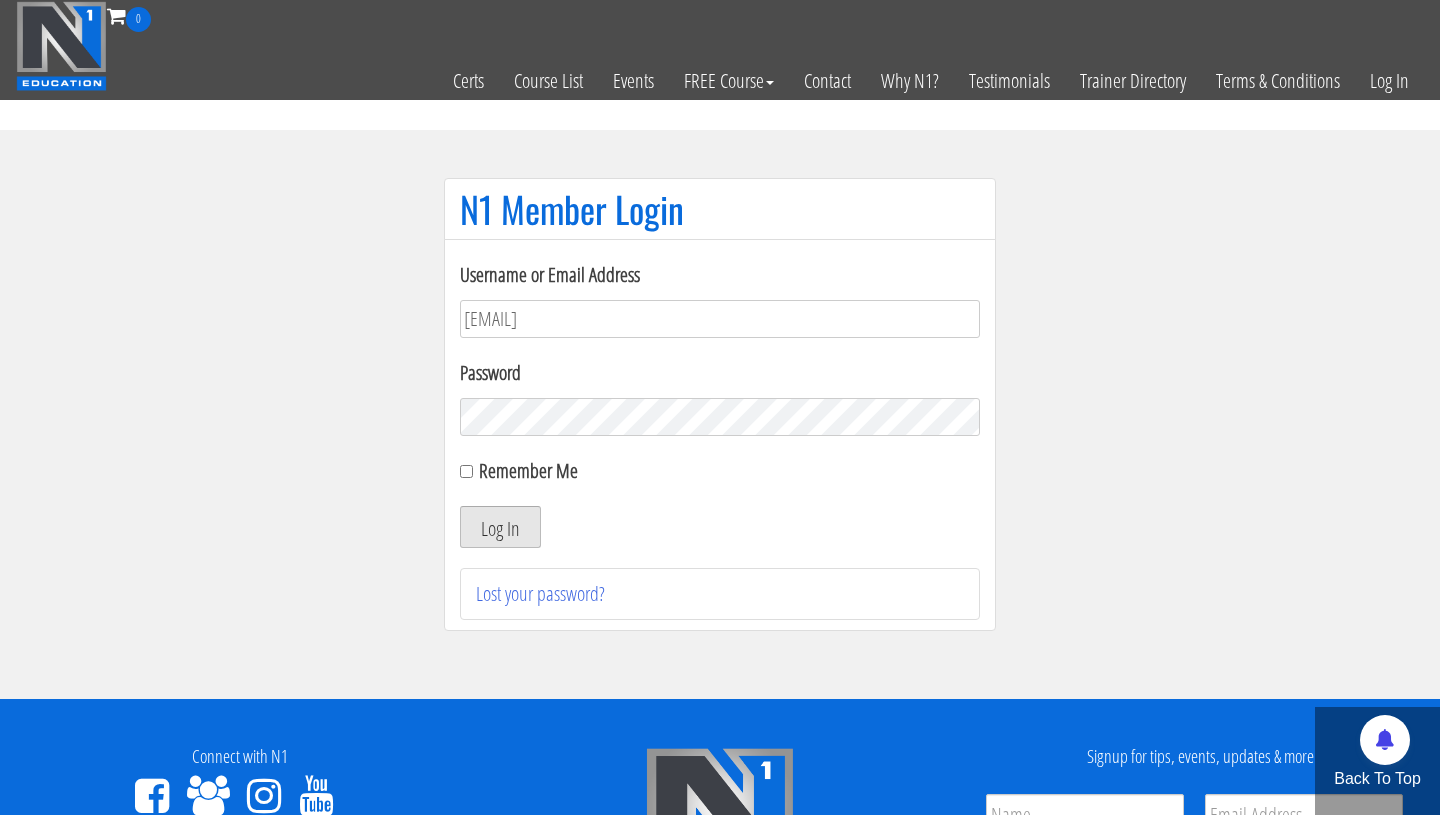 click on "Log In" at bounding box center [500, 527] 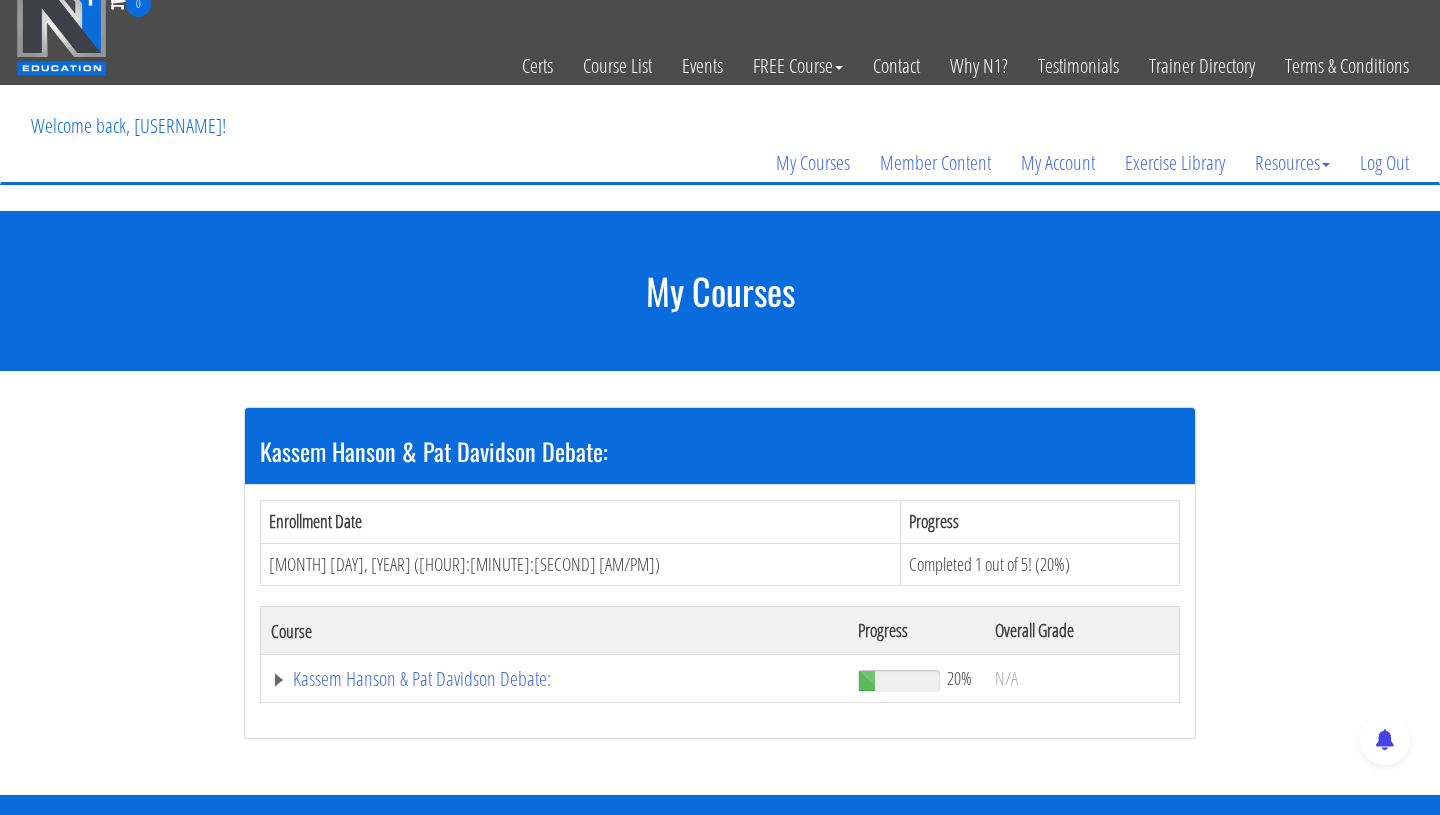 scroll, scrollTop: 0, scrollLeft: 0, axis: both 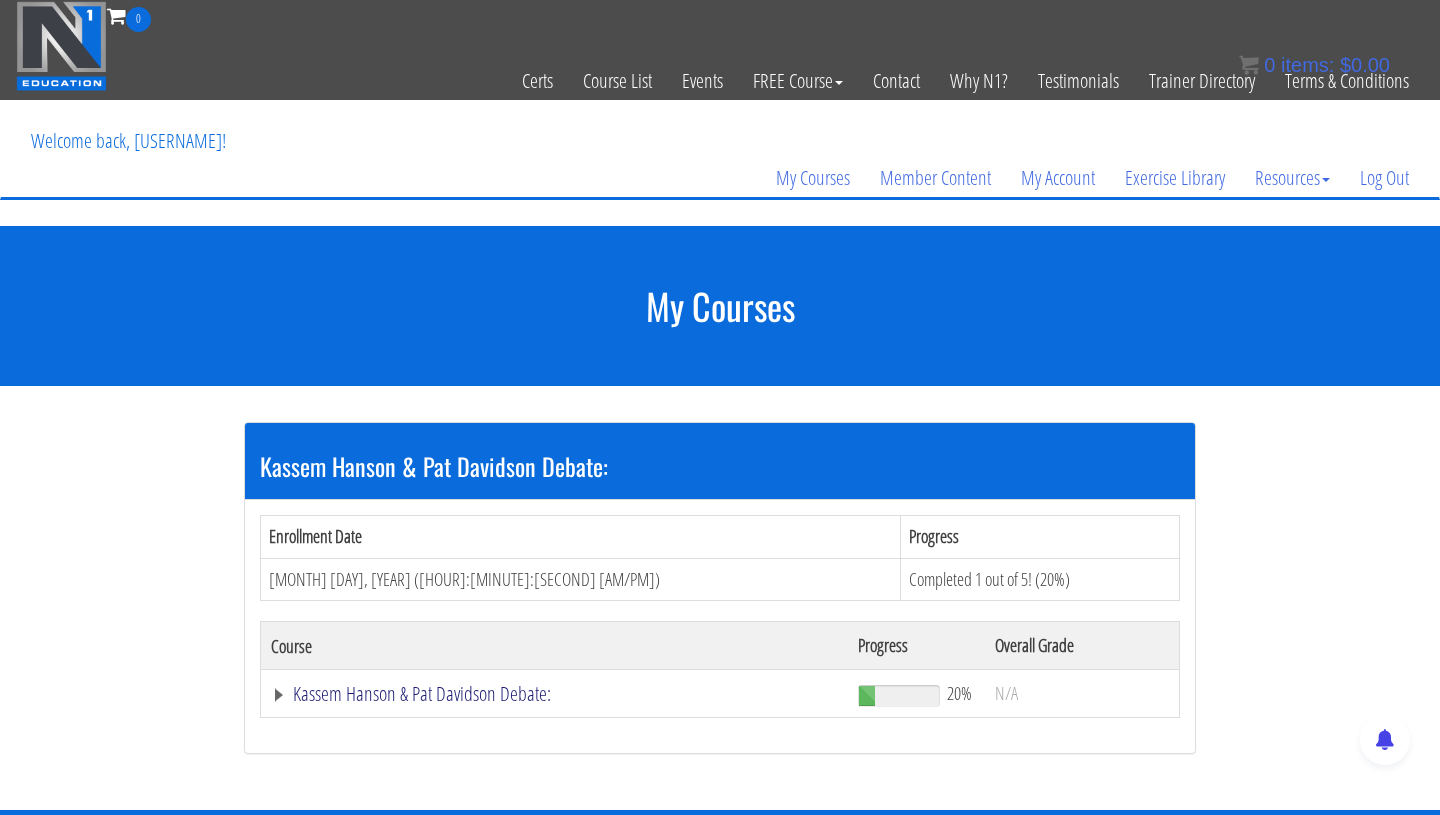 click on "Kassem Hanson & Pat Davidson Debate:" at bounding box center [554, 694] 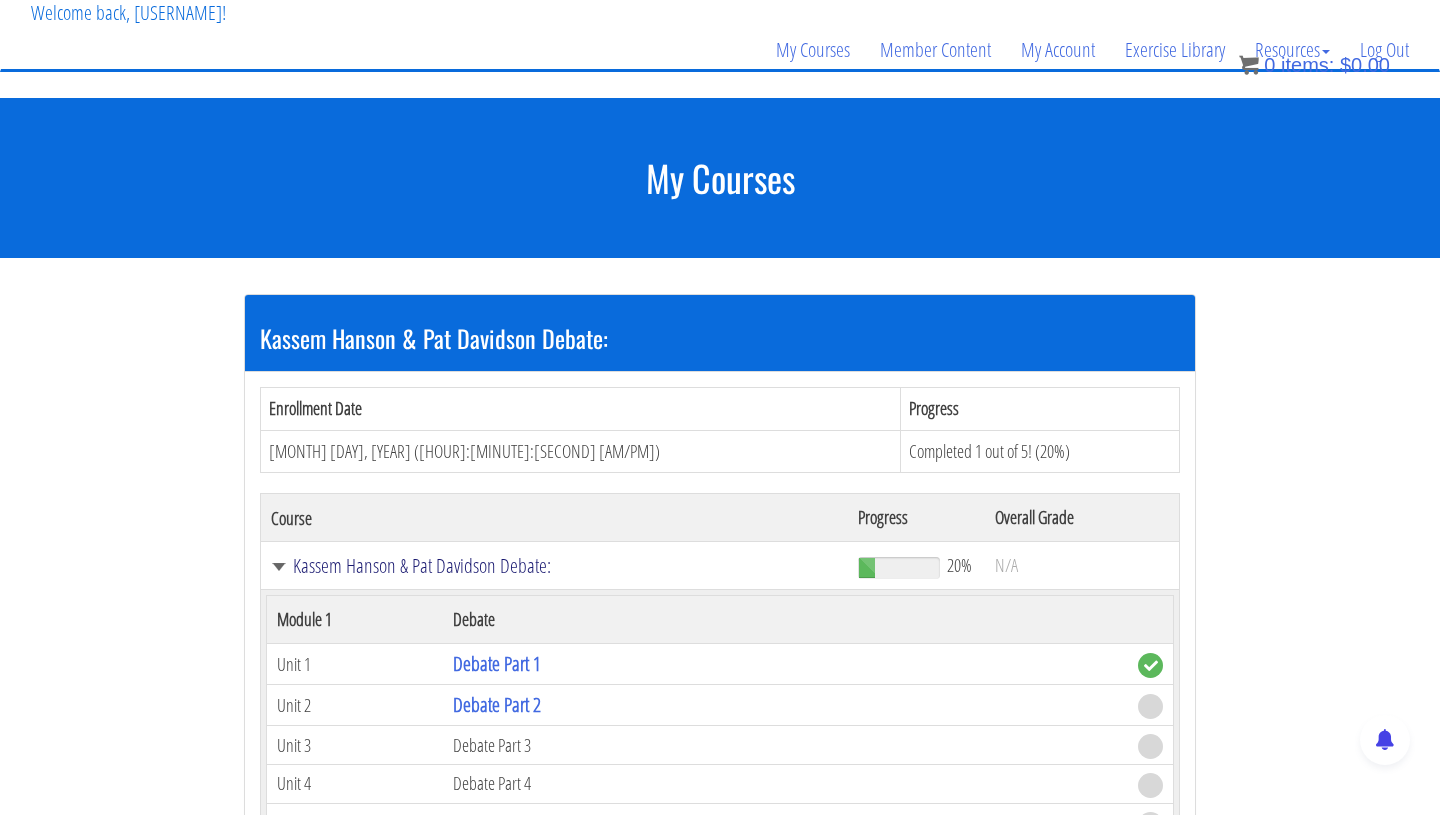 scroll, scrollTop: 130, scrollLeft: 0, axis: vertical 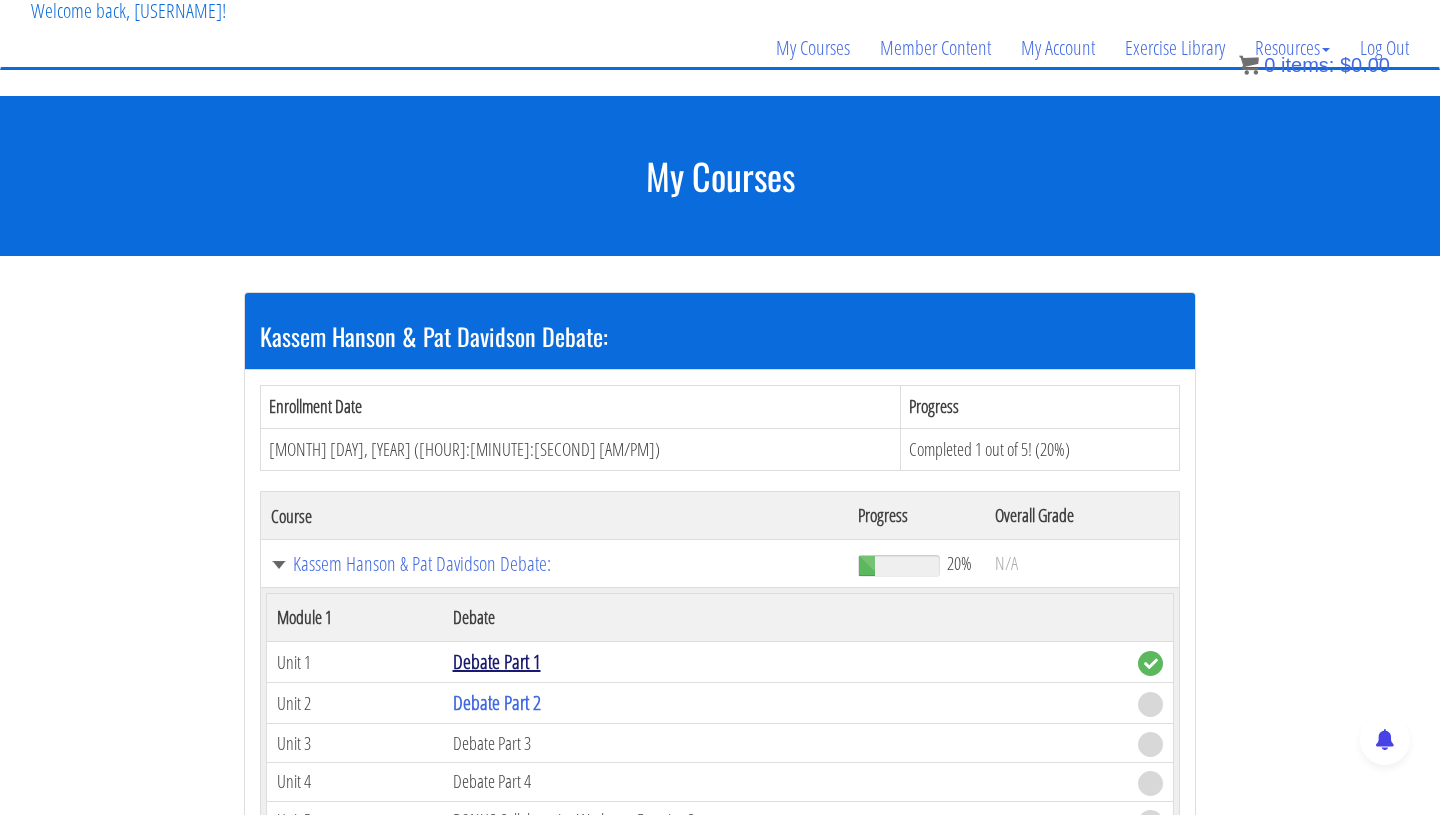 click on "Debate Part 1" at bounding box center (497, 661) 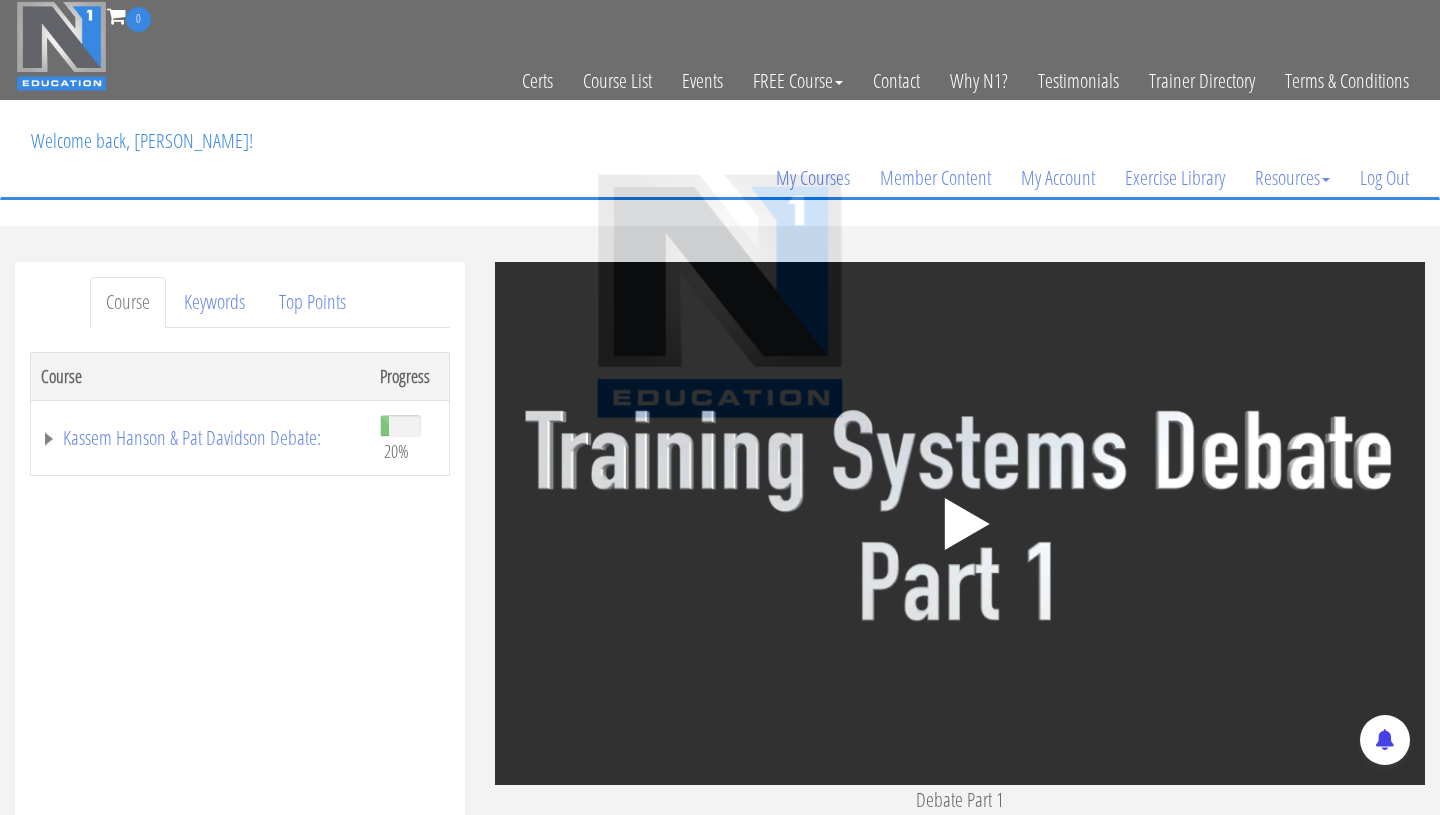 scroll, scrollTop: 0, scrollLeft: 0, axis: both 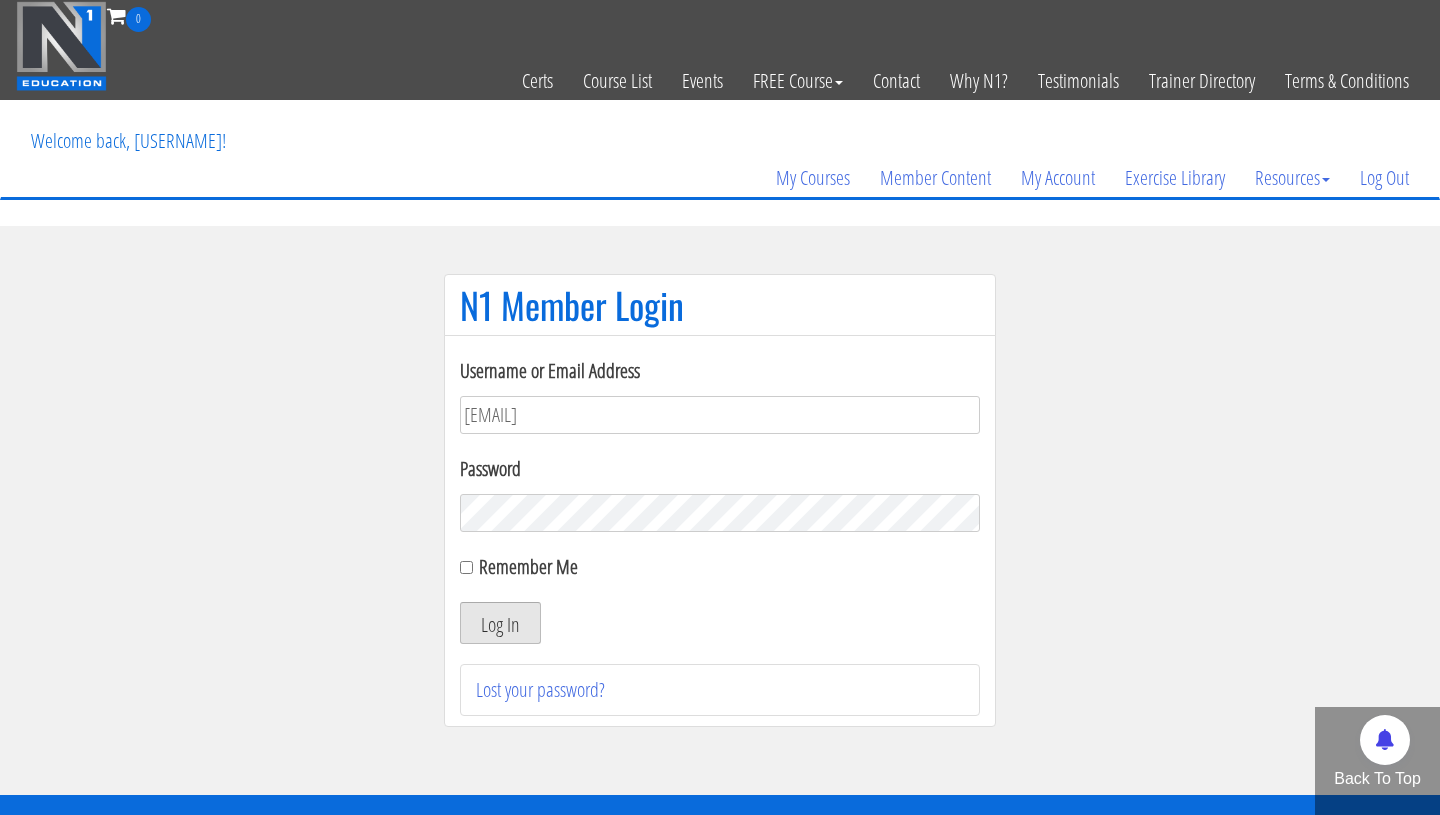 click on "Log In" at bounding box center (500, 623) 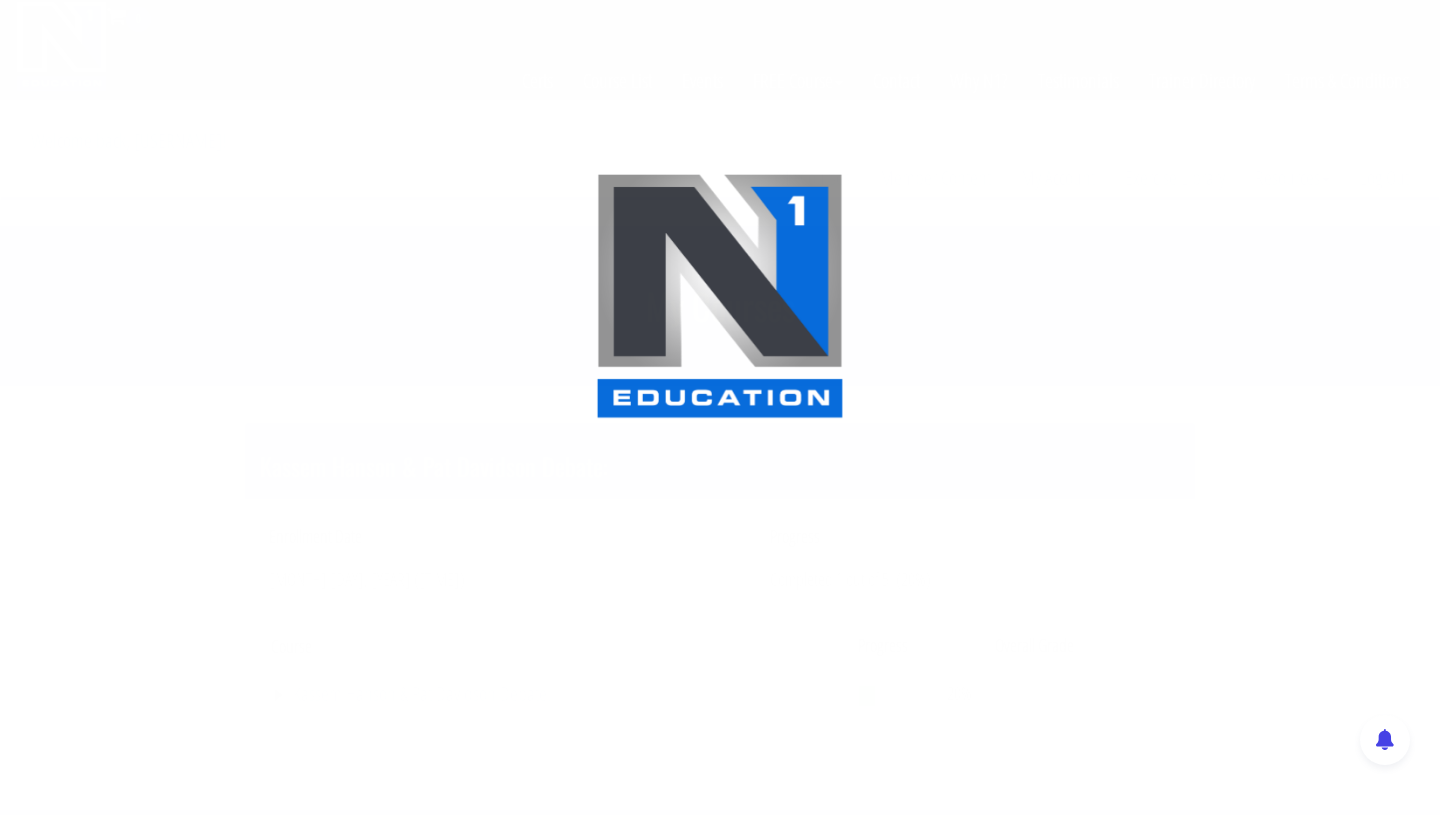 scroll, scrollTop: 0, scrollLeft: 0, axis: both 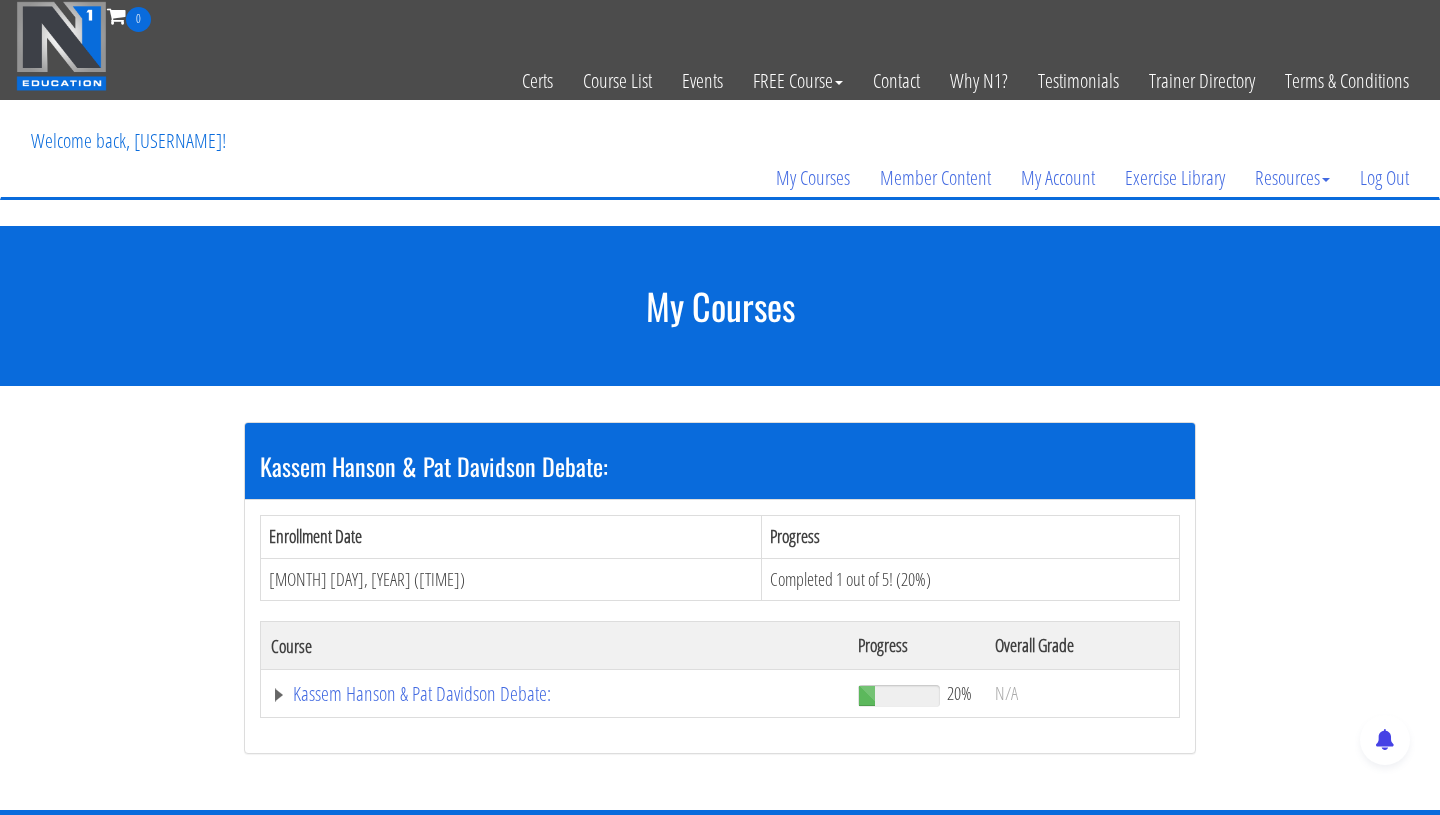click on "Kassem Hanson & Pat Davidson Debate:" at bounding box center [555, 694] 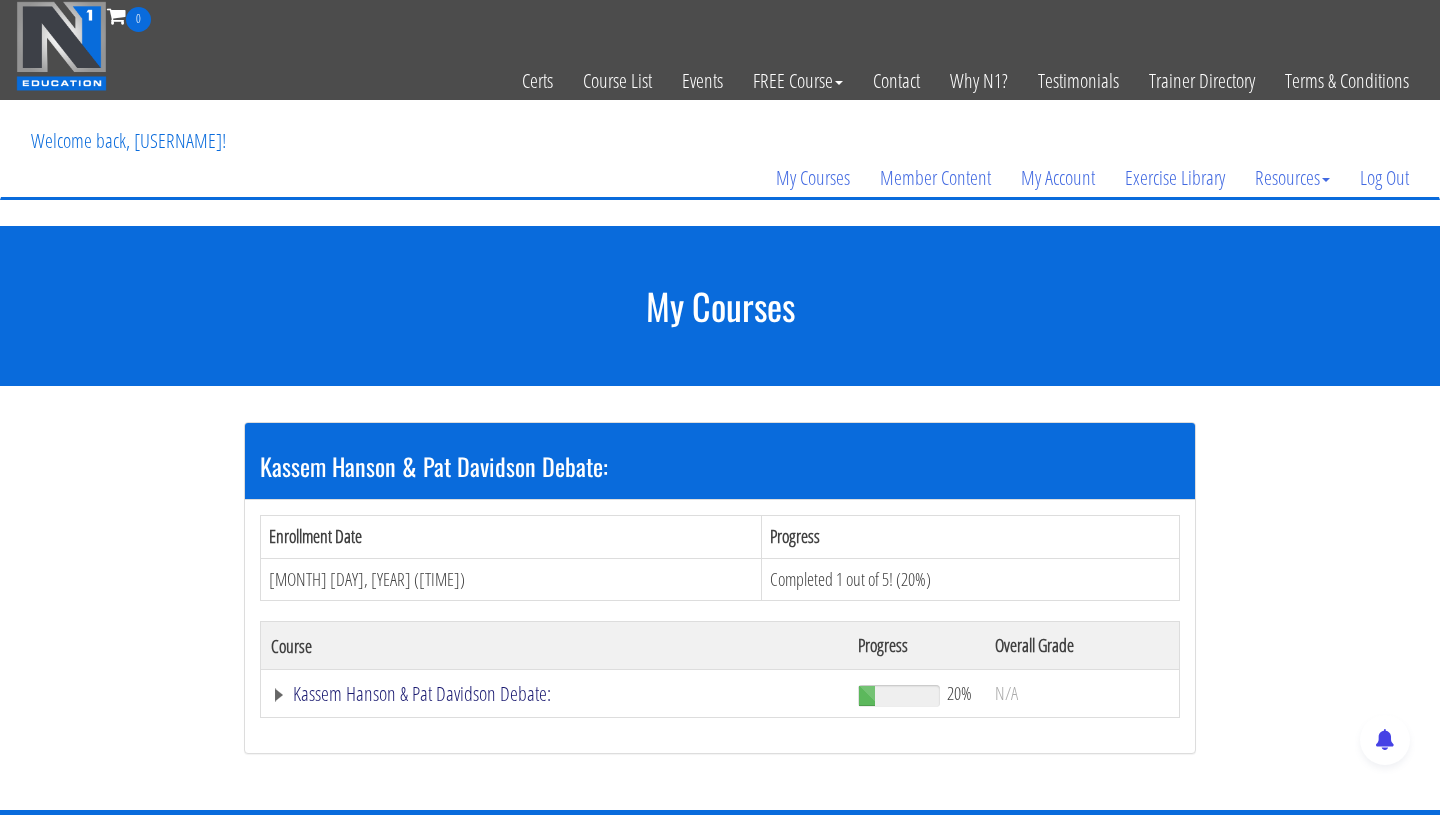 click on "Kassem Hanson & Pat Davidson Debate:" at bounding box center (554, 694) 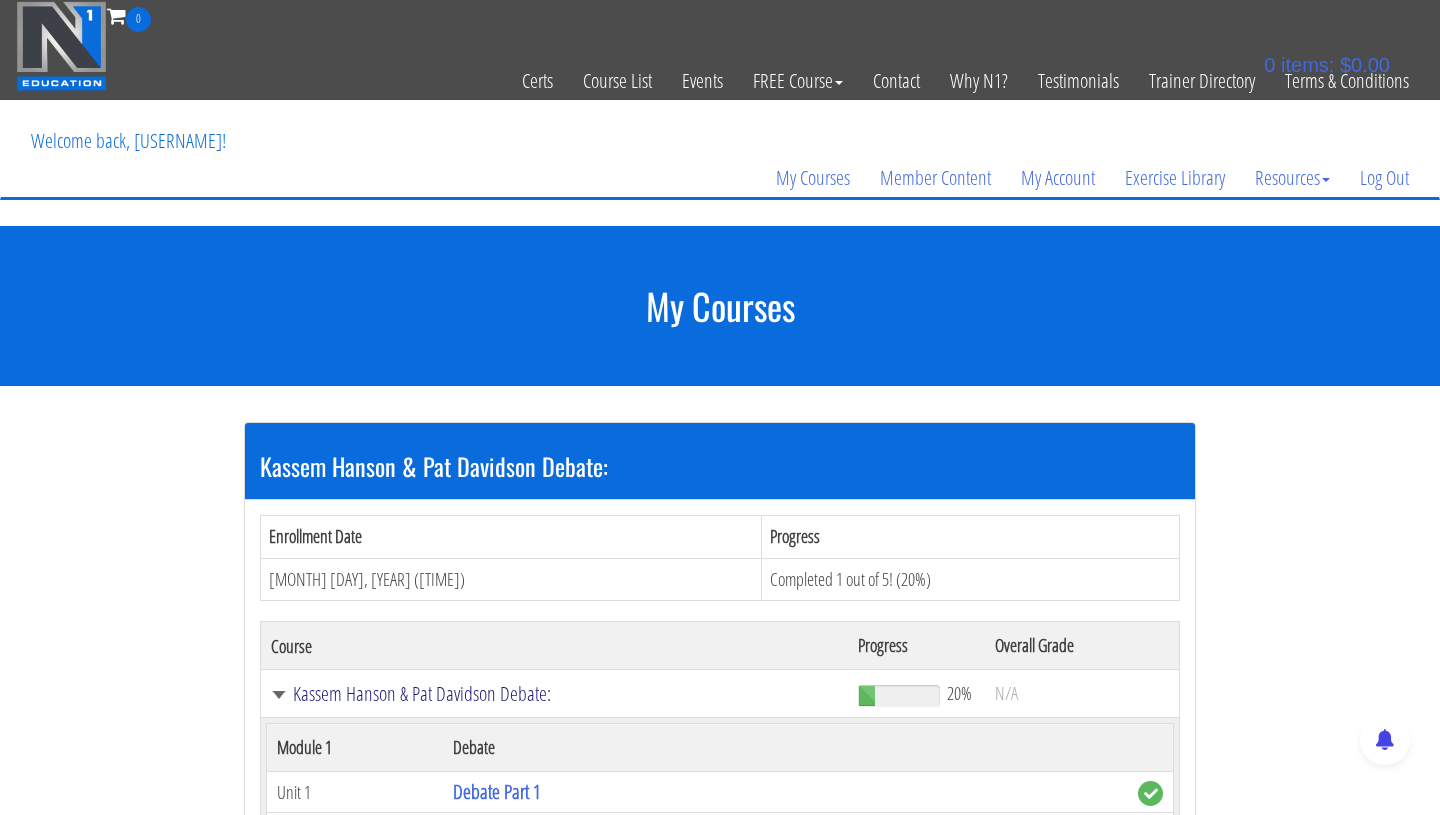 scroll, scrollTop: 168, scrollLeft: 0, axis: vertical 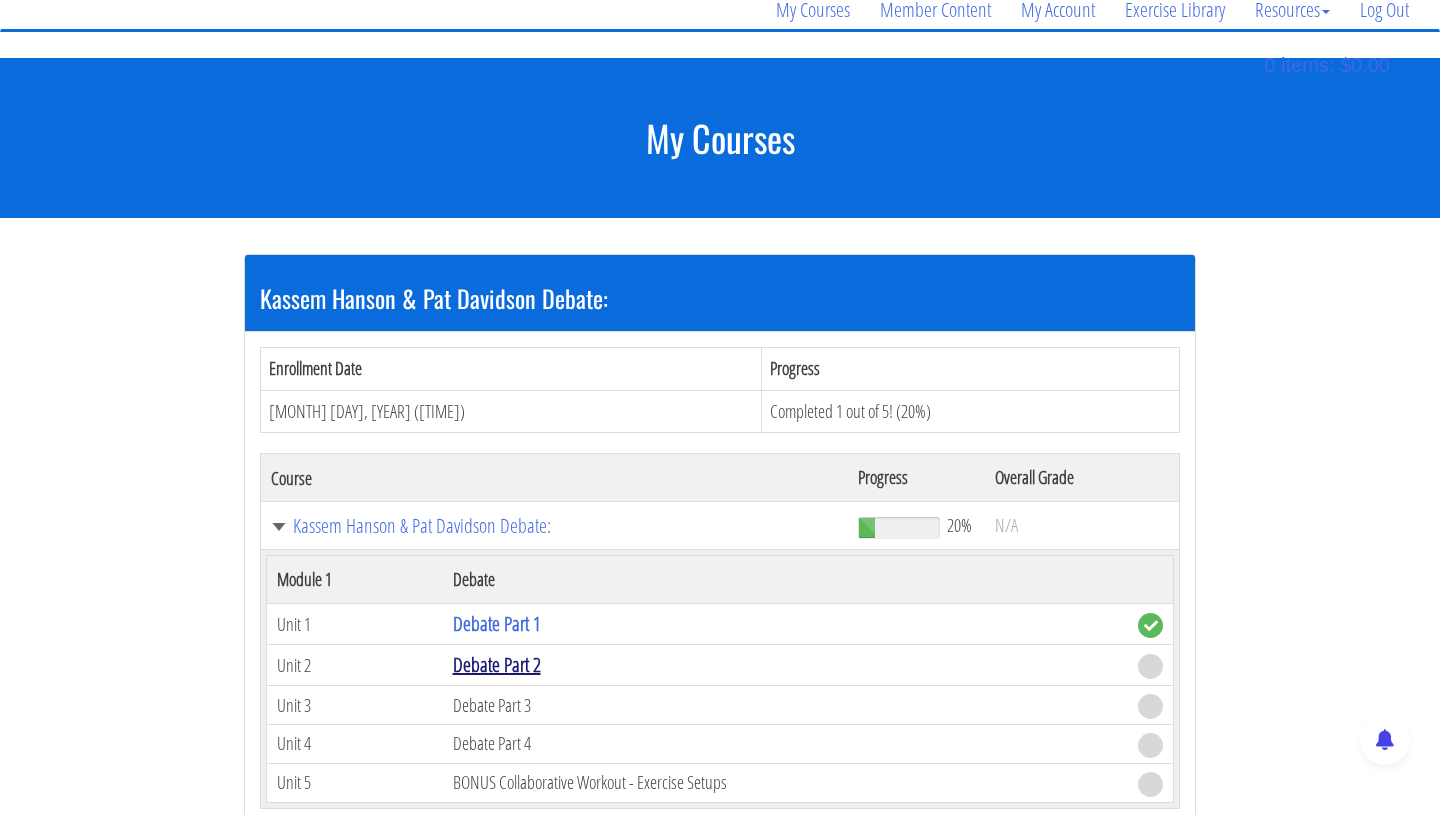 click on "Debate Part 2" at bounding box center [497, 664] 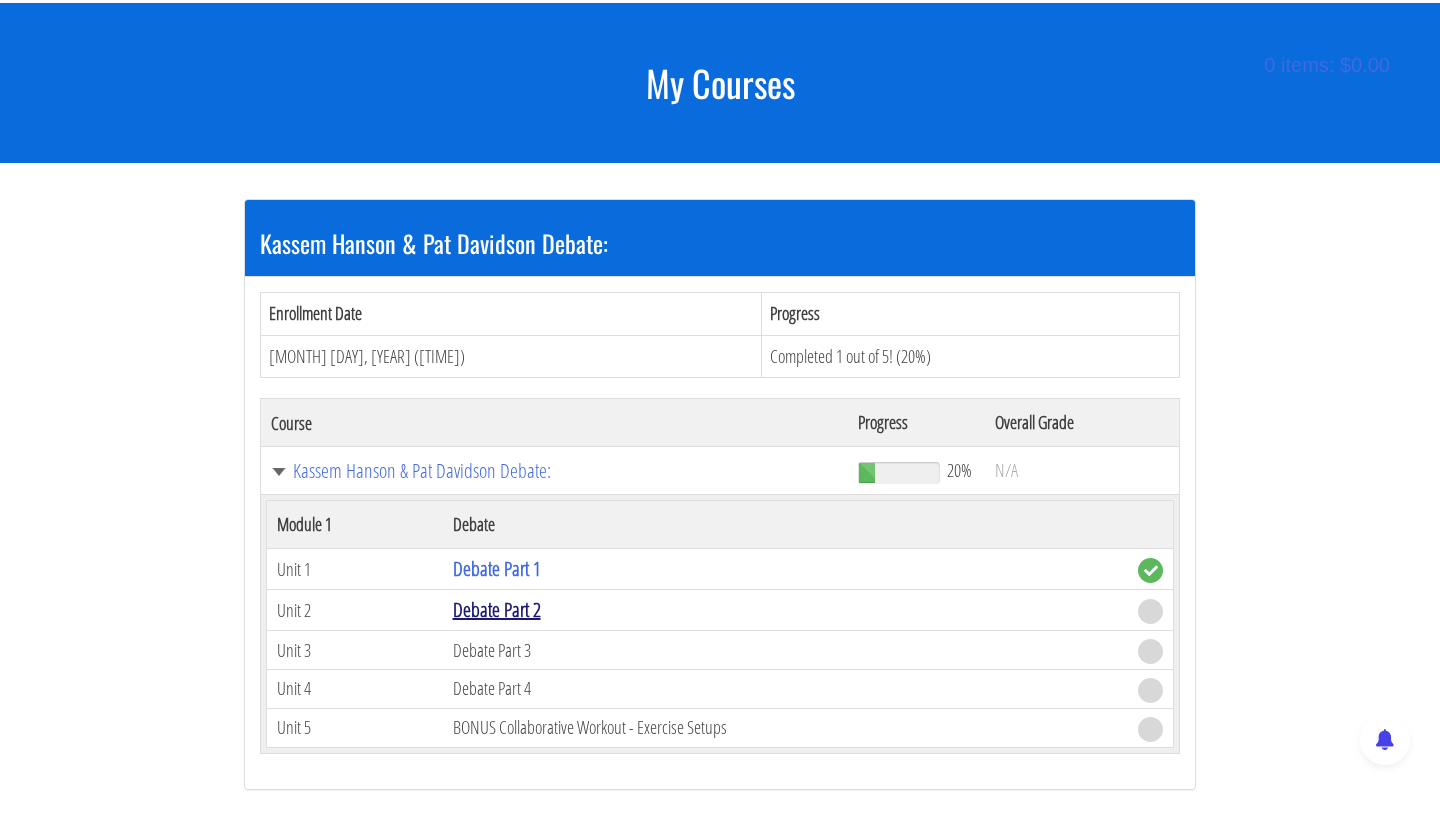 scroll, scrollTop: 227, scrollLeft: 0, axis: vertical 